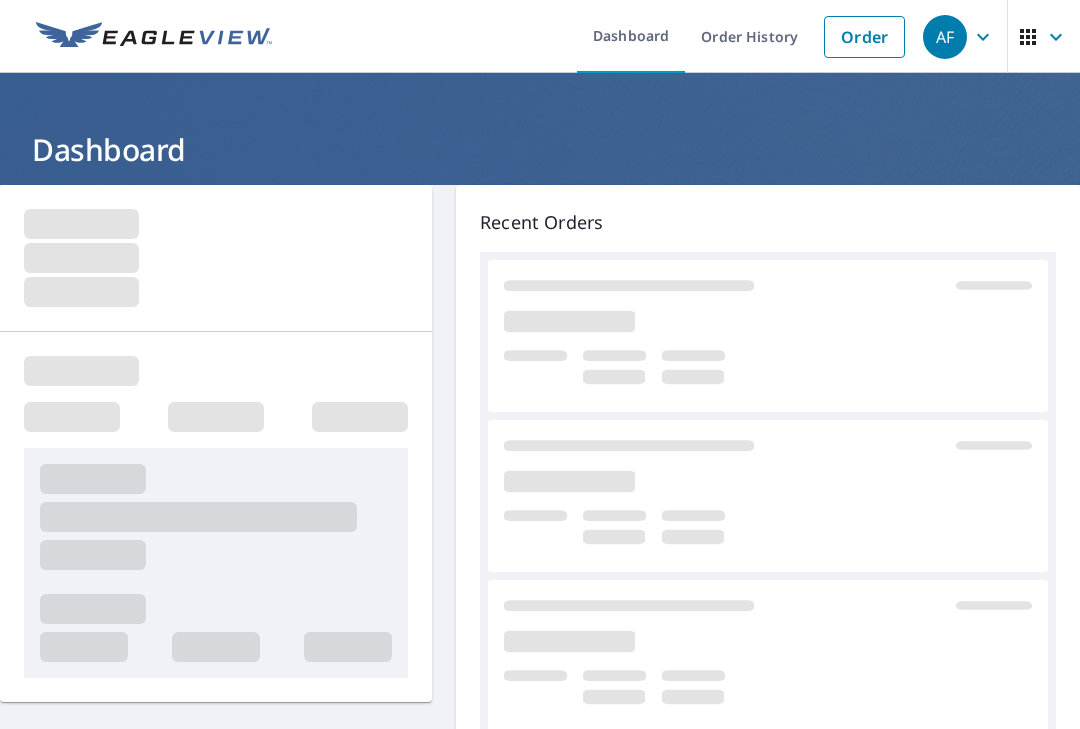 scroll, scrollTop: 0, scrollLeft: 0, axis: both 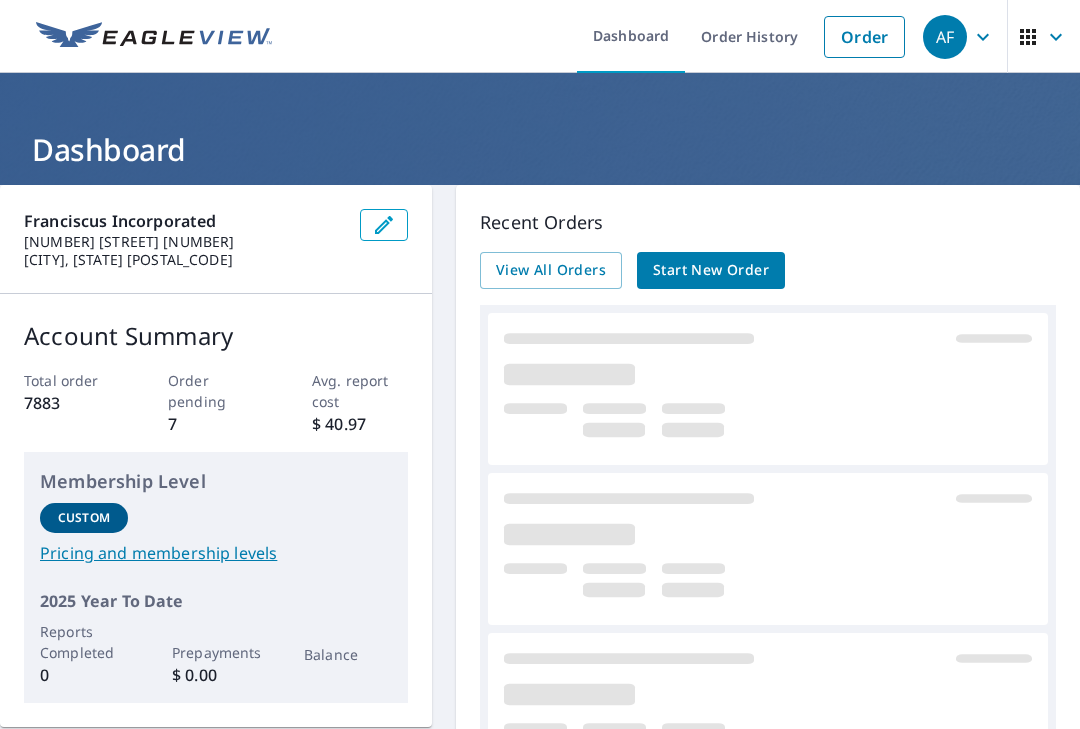 click on "Start New Order" at bounding box center (711, 270) 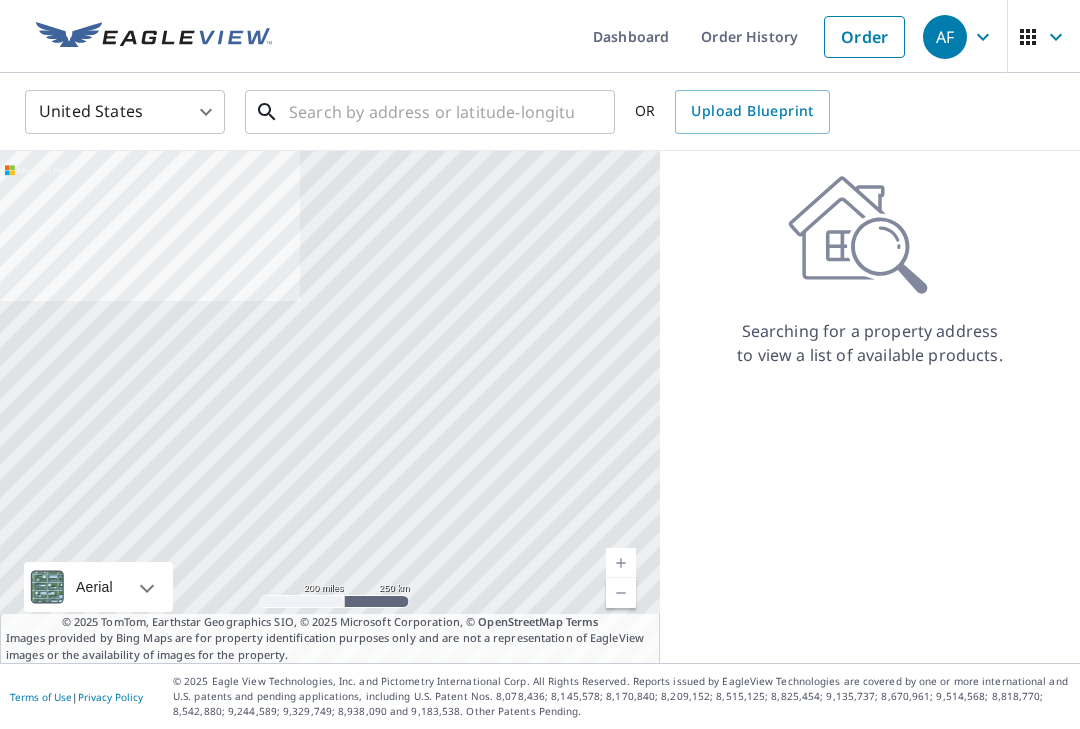 click at bounding box center [431, 112] 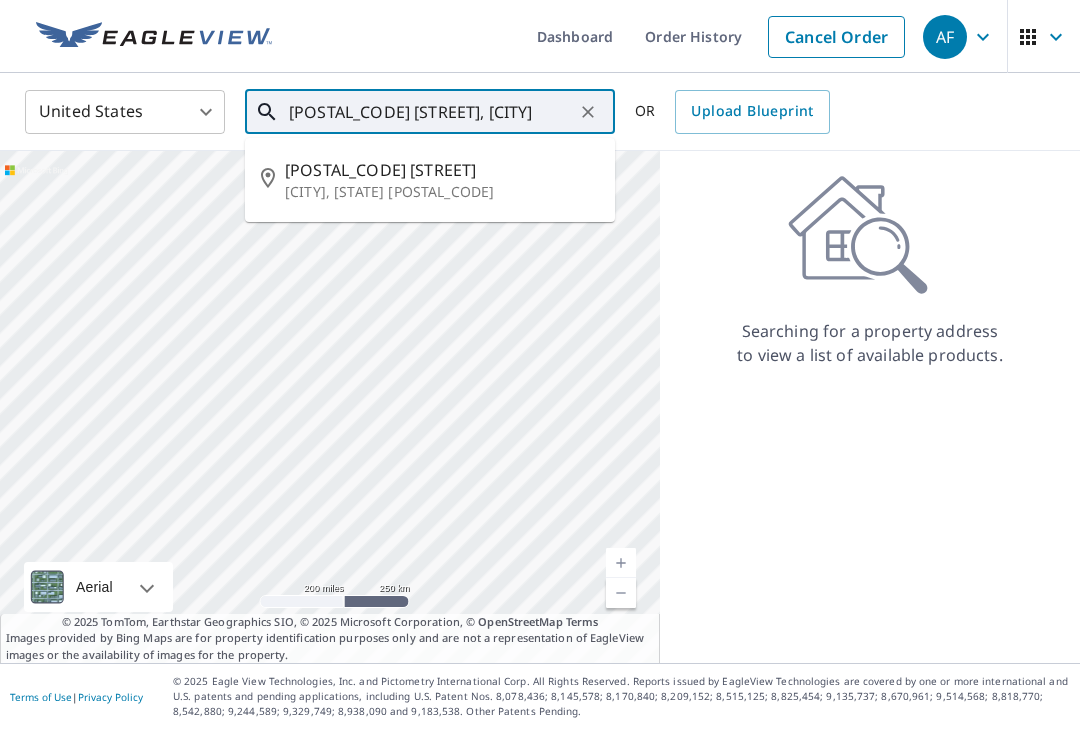 click on "[CITY], [STATE] [POSTAL_CODE]" at bounding box center (442, 192) 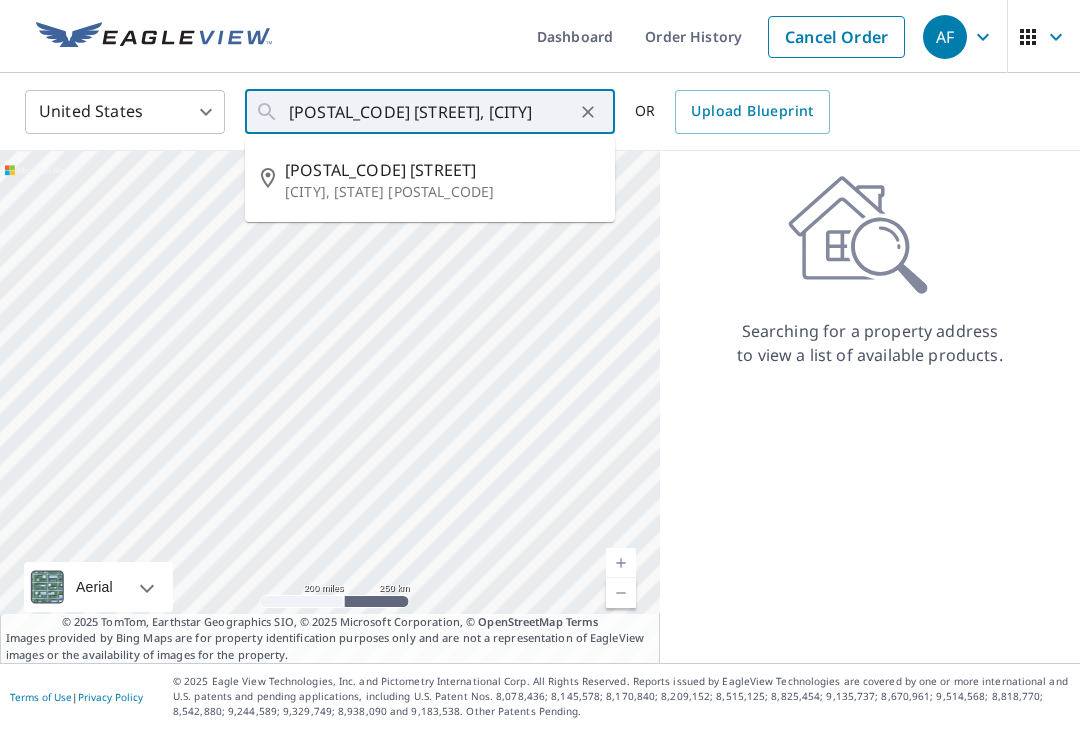 type on "[STREET] [CITY], [STATE] [POSTAL_CODE]" 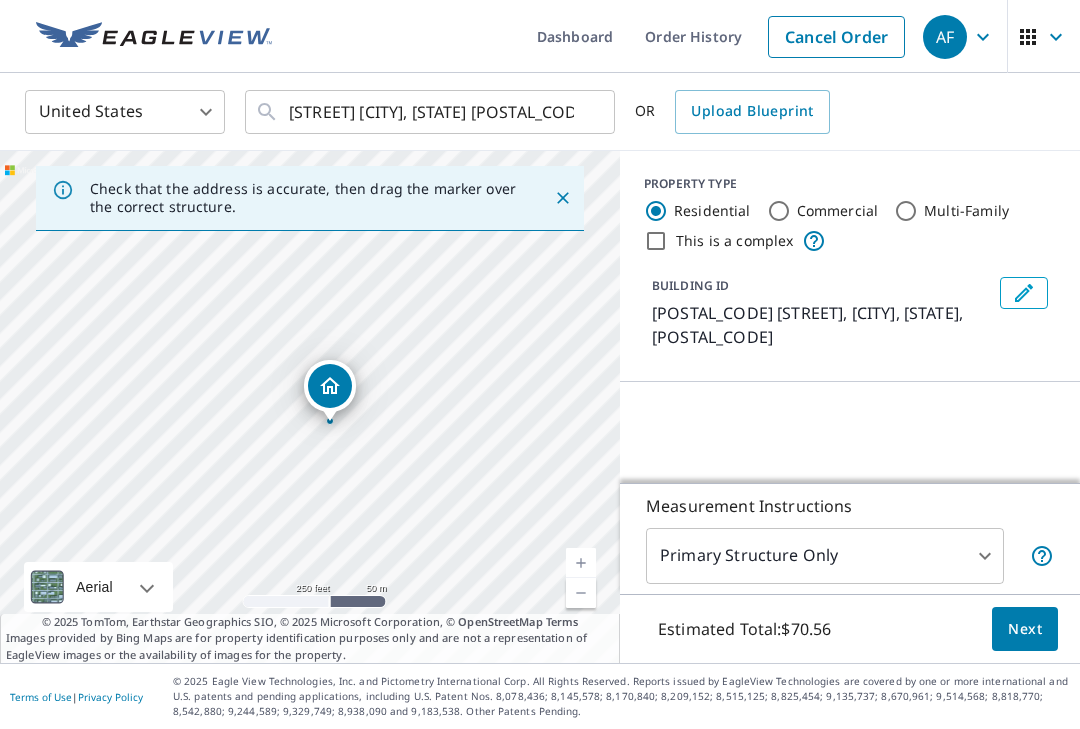 click at bounding box center [581, 563] 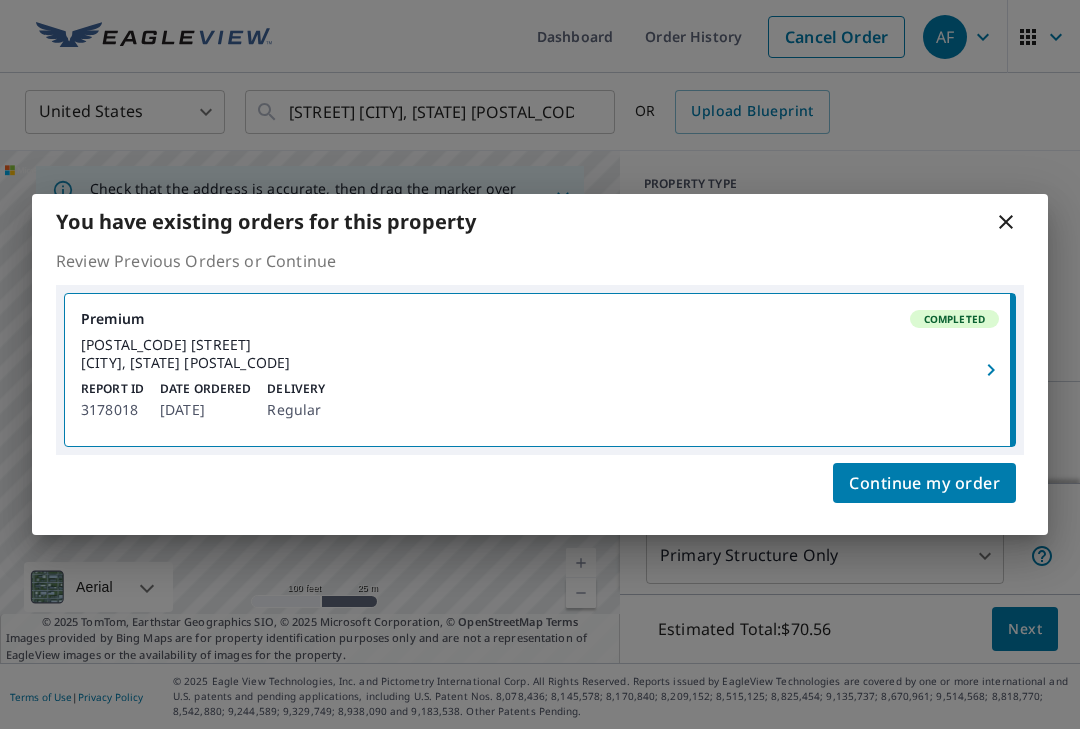 click on "You have existing orders for this property Review Previous Orders or Continue Premium Completed [POSTAL_CODE] [STREET]
[CITY], [STATE] [POSTAL_CODE] Report ID [NUMBER] Date Ordered [DATE] Delivery Regular Continue my order" at bounding box center [540, 364] 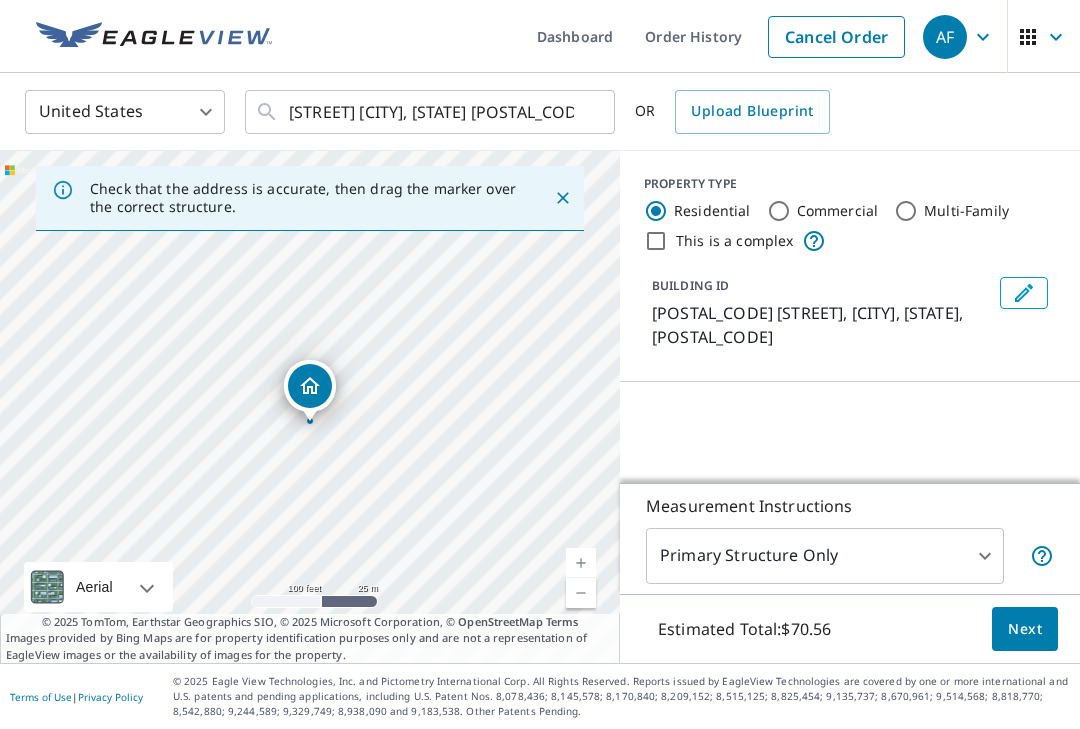 click at bounding box center [581, 563] 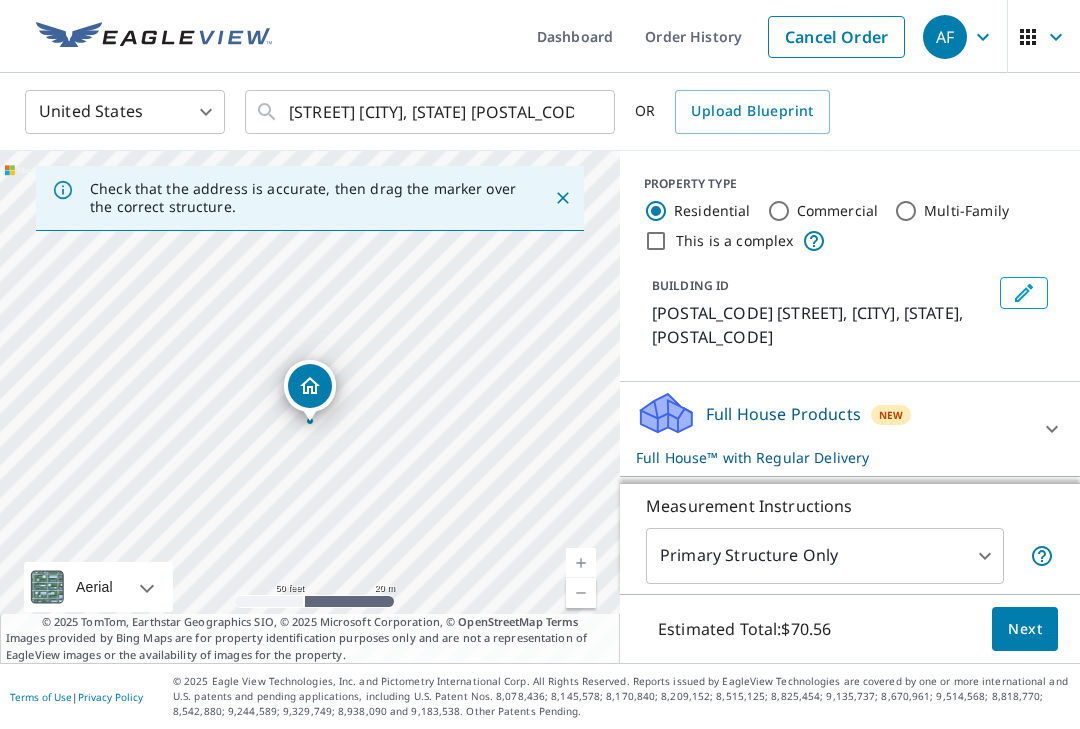 click at bounding box center [581, 563] 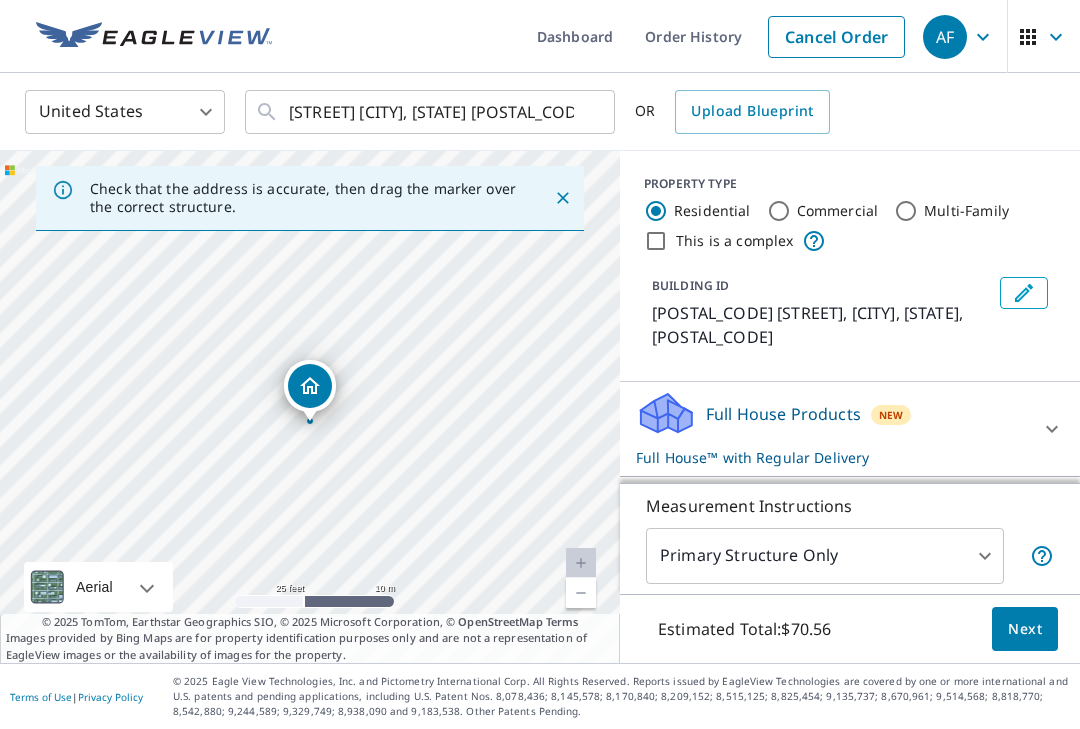 click at bounding box center [581, 593] 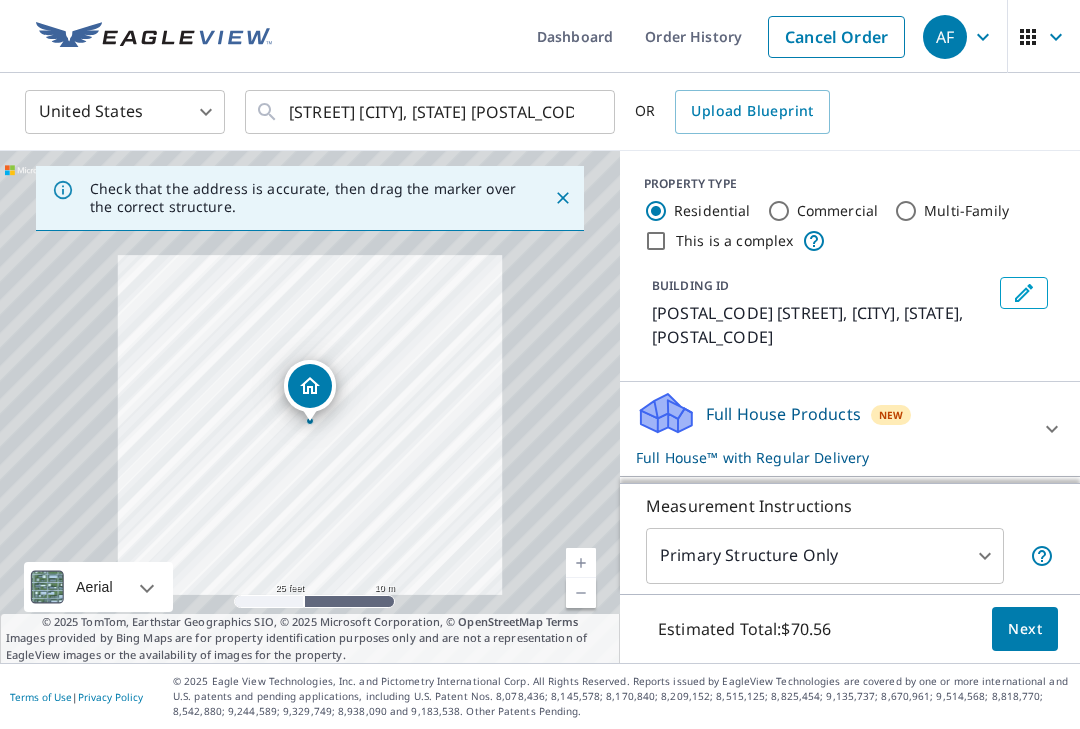 click at bounding box center (581, 593) 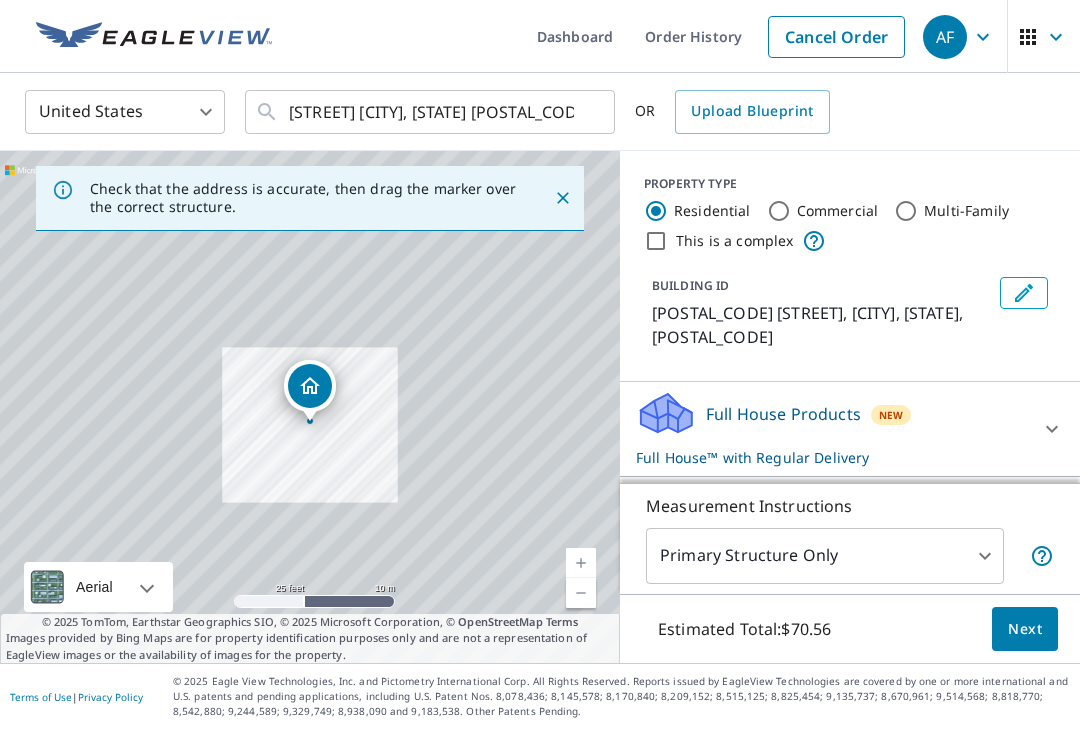 click at bounding box center (581, 593) 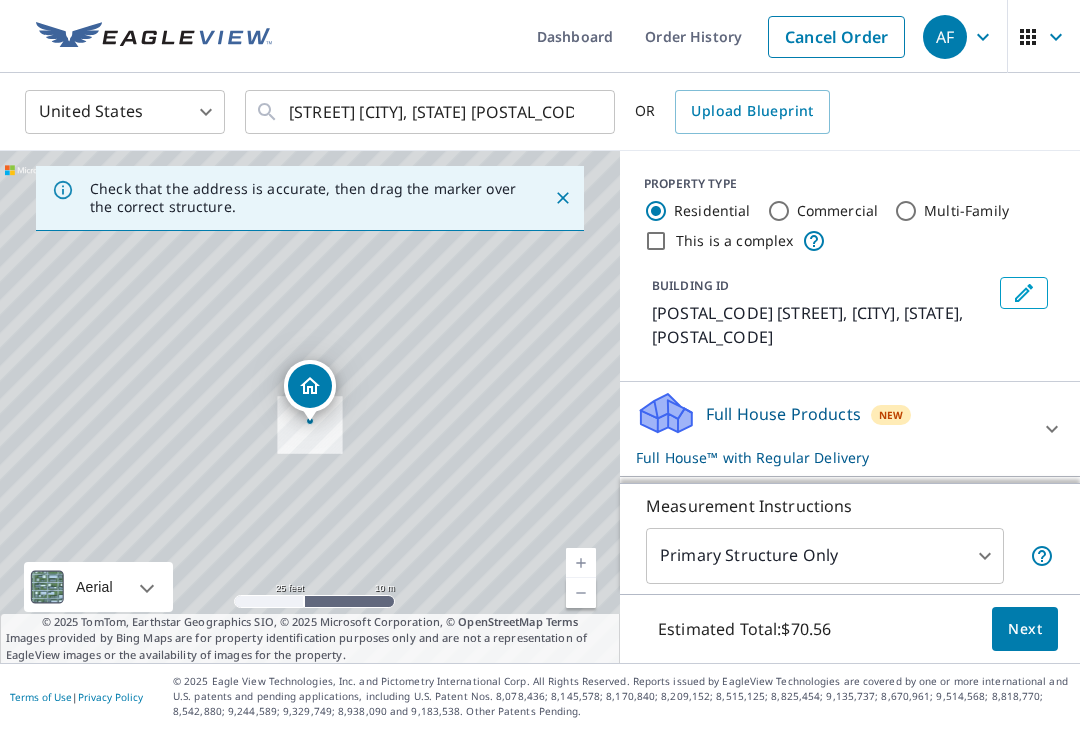 click at bounding box center [581, 593] 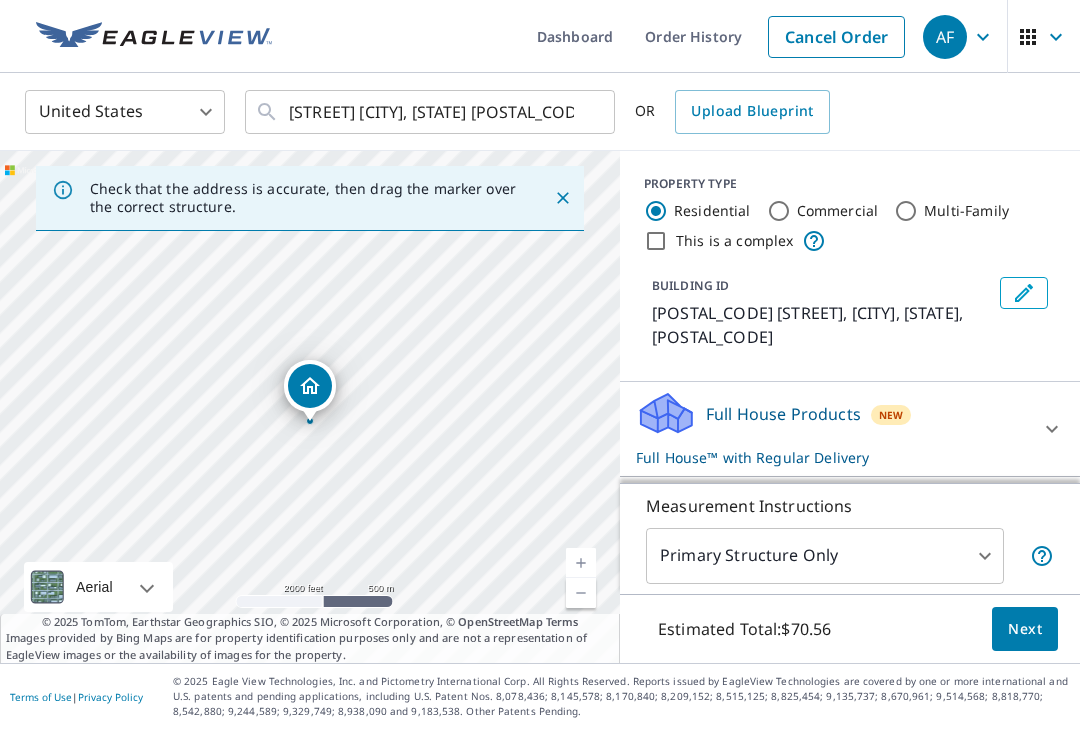 click at bounding box center (587, 112) 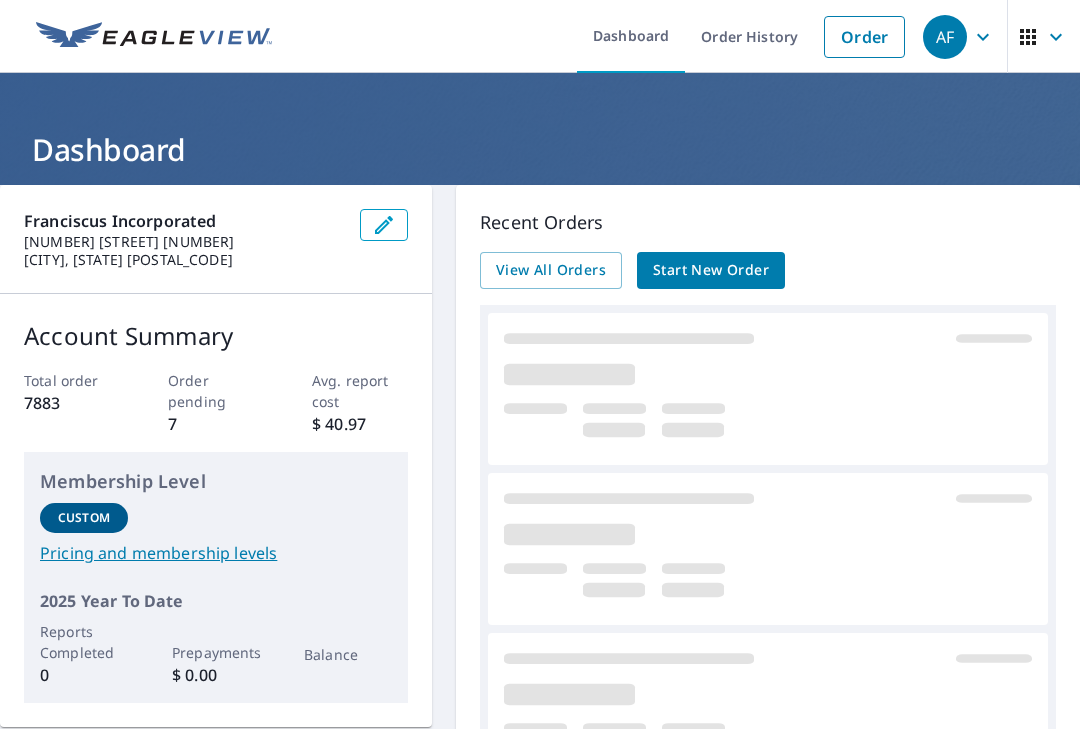 click on "Order" at bounding box center [864, 37] 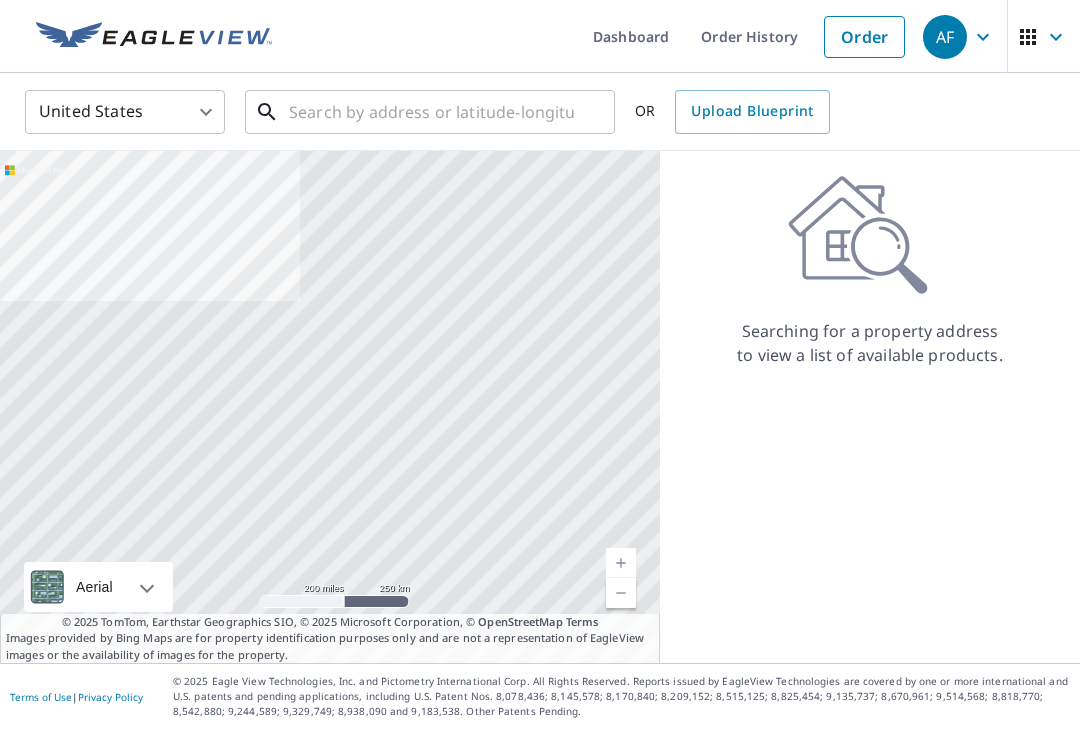 click at bounding box center (431, 112) 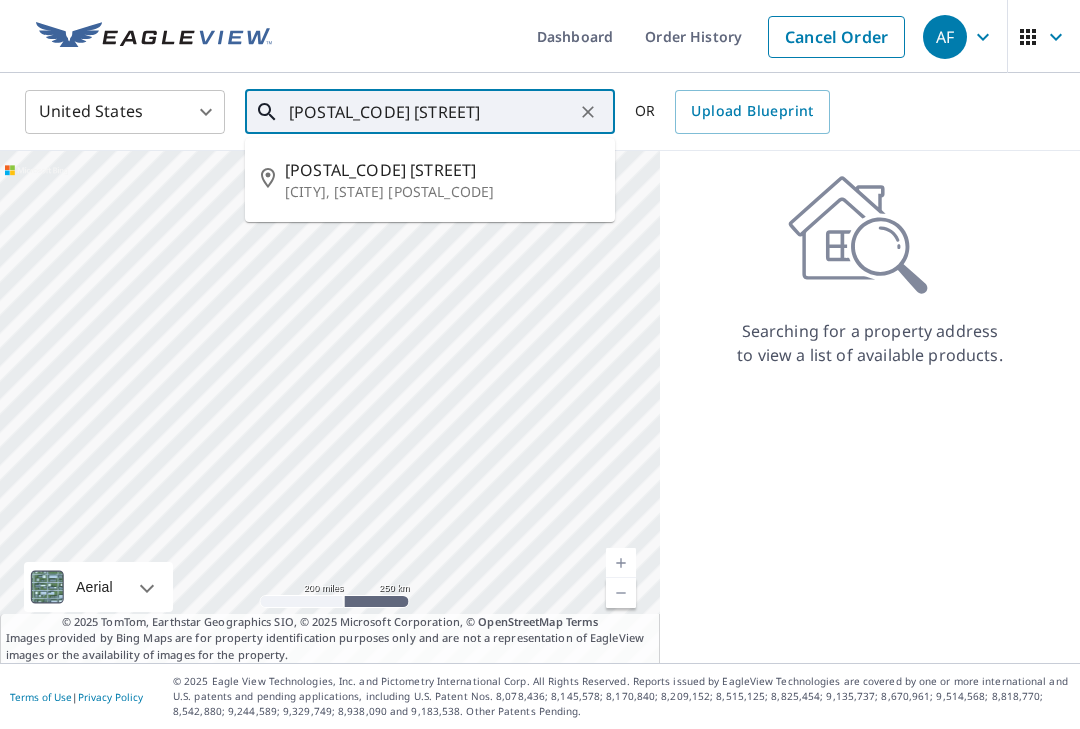 click on "[POSTAL_CODE] [STREET]" at bounding box center [442, 170] 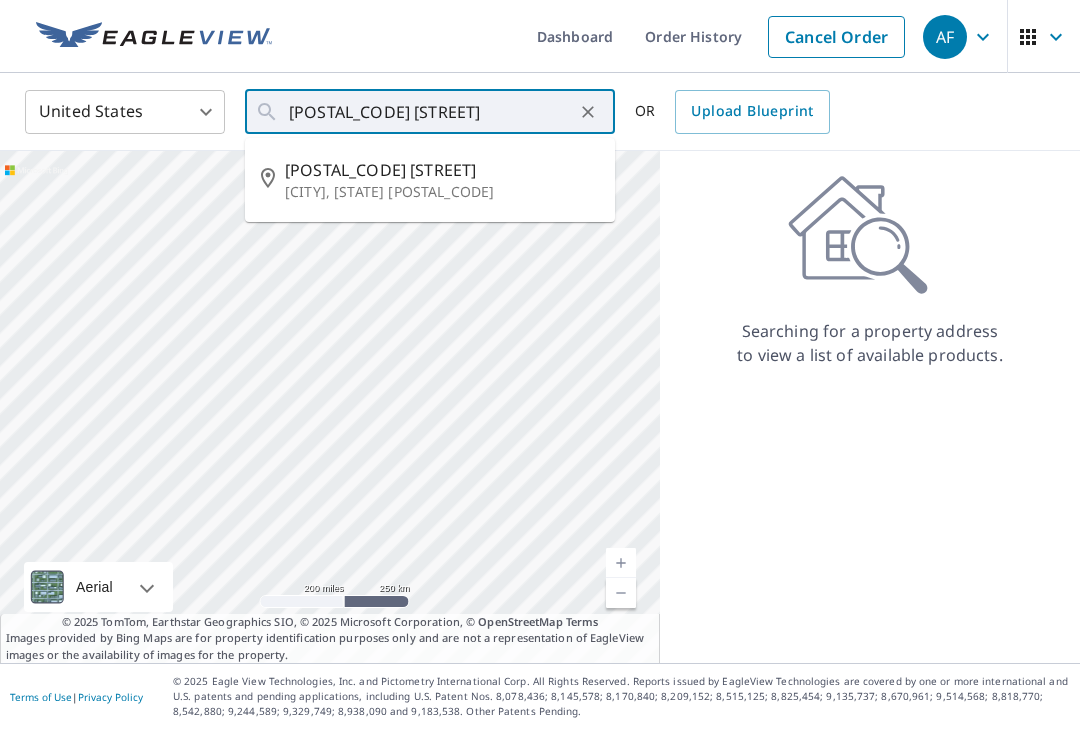 type on "[STREET] [CITY], [STATE] [POSTAL_CODE]" 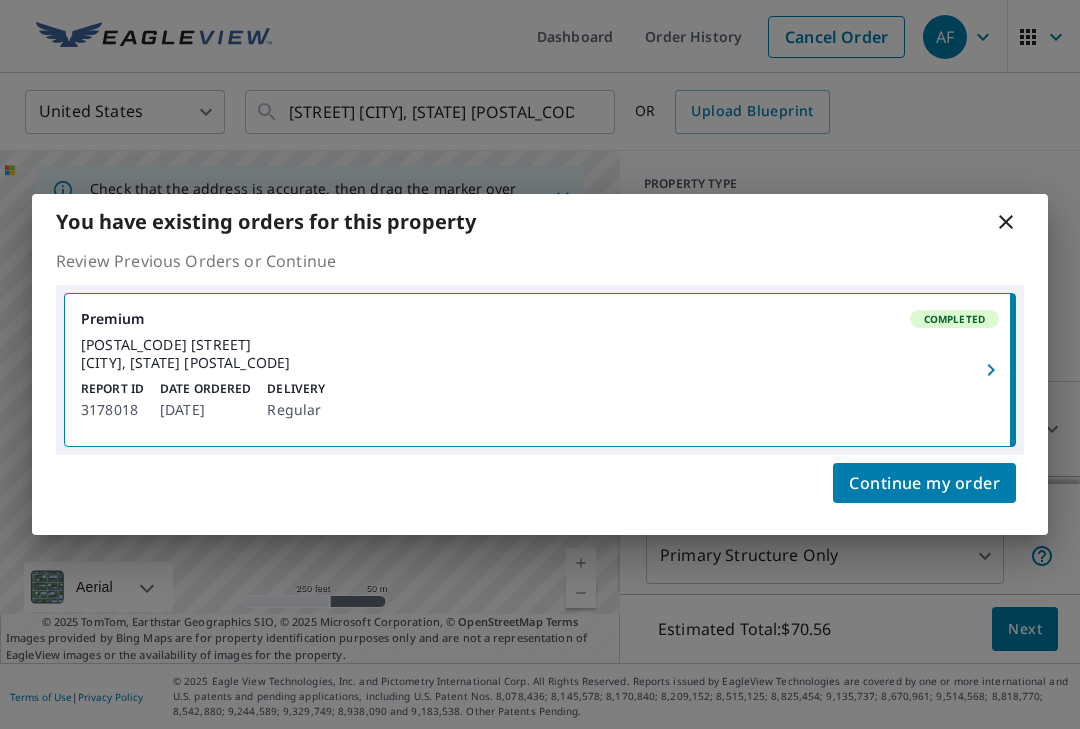 click on "Continue my order" at bounding box center [924, 483] 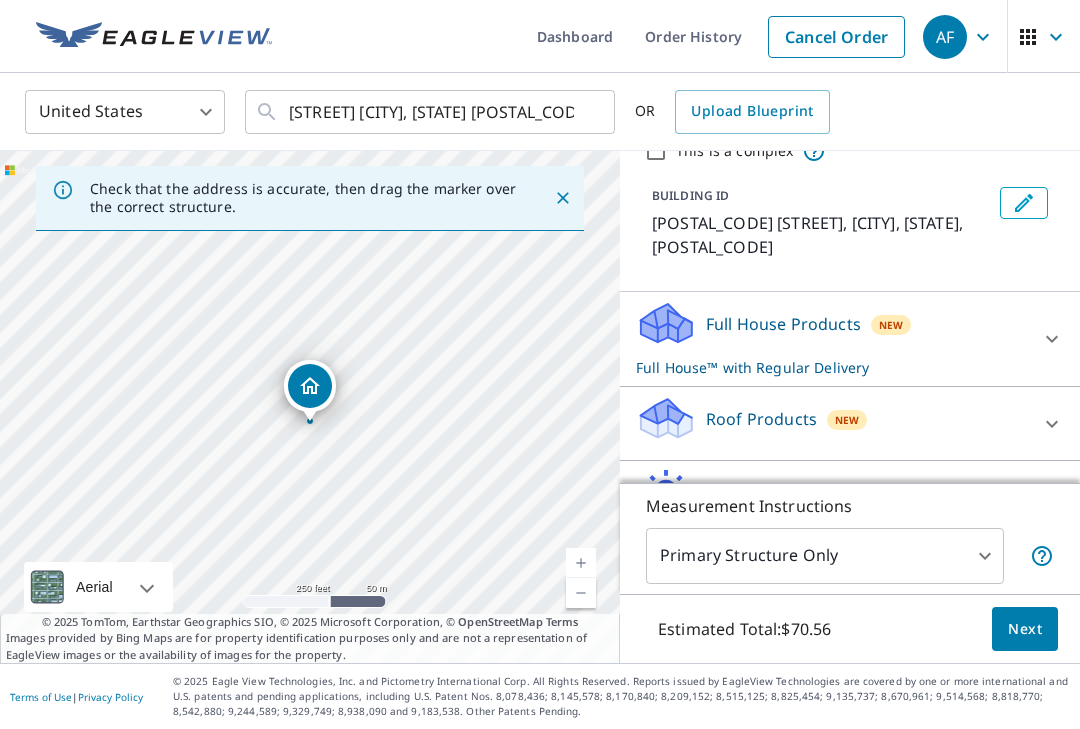 scroll, scrollTop: 97, scrollLeft: 0, axis: vertical 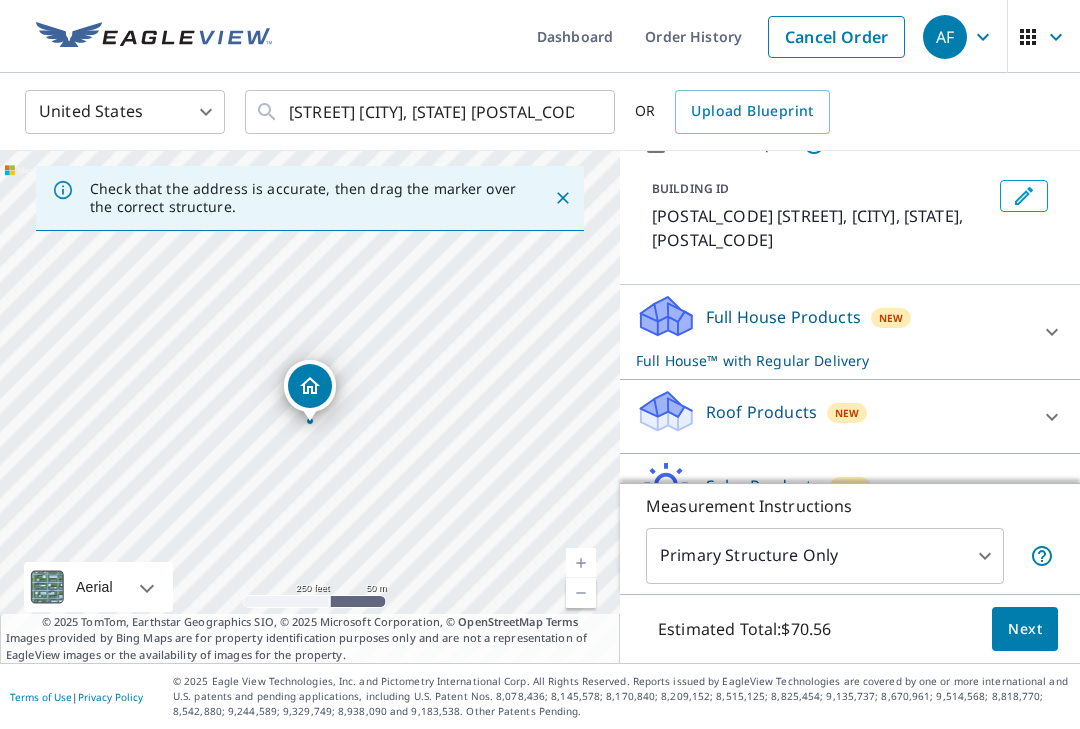click on "Roof Products New" at bounding box center [832, 416] 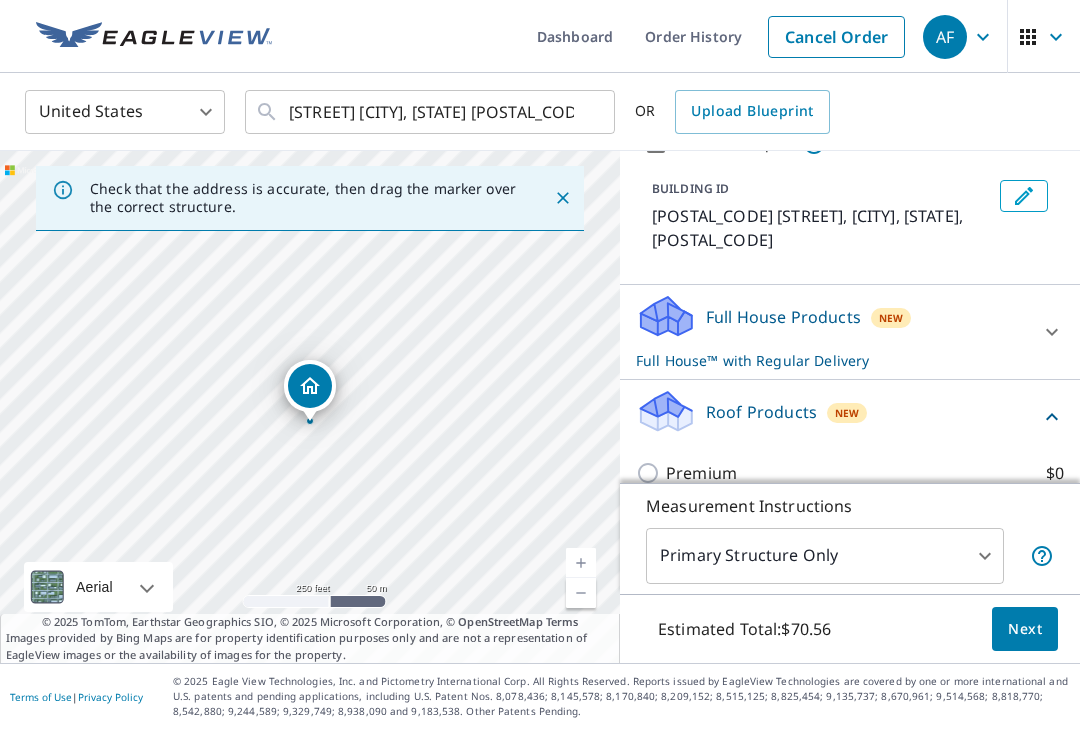 click on "Premium" at bounding box center (701, 473) 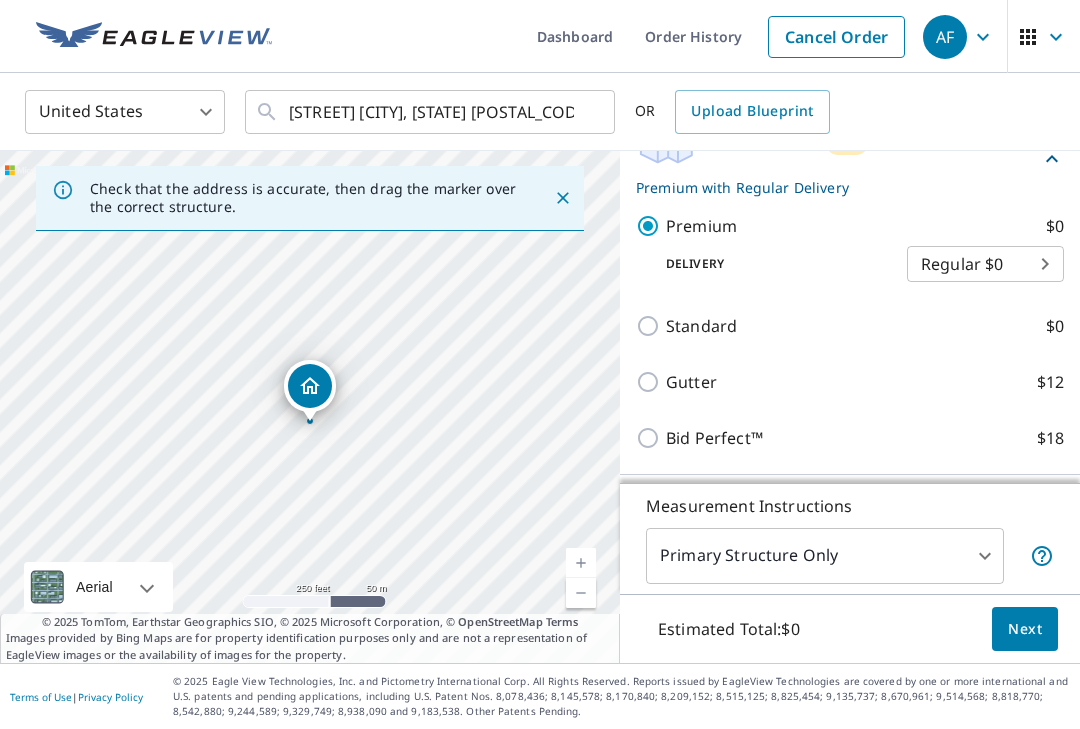 scroll, scrollTop: 408, scrollLeft: 0, axis: vertical 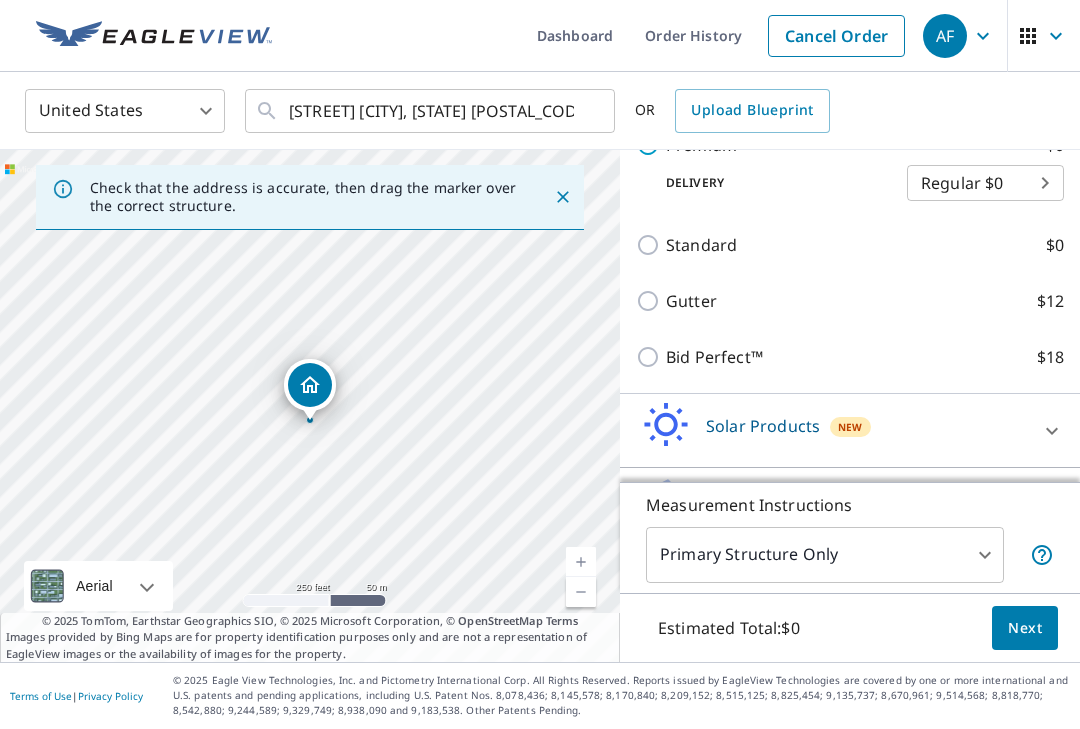 click on "Next" at bounding box center (1025, 629) 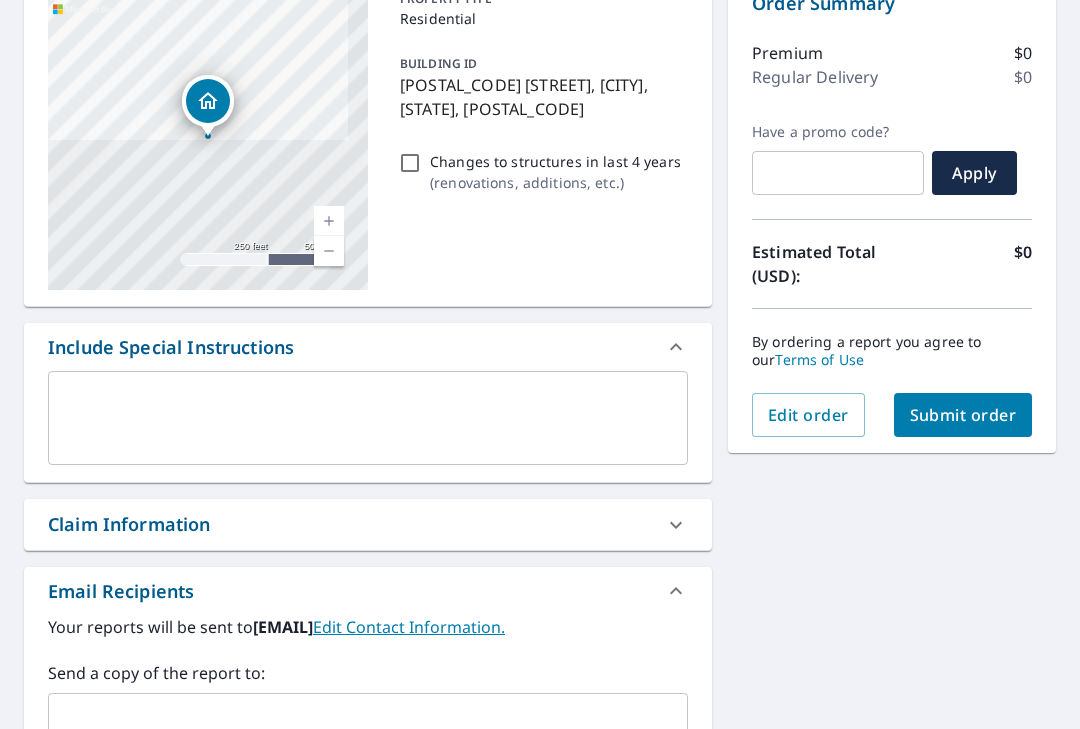 scroll, scrollTop: 235, scrollLeft: 0, axis: vertical 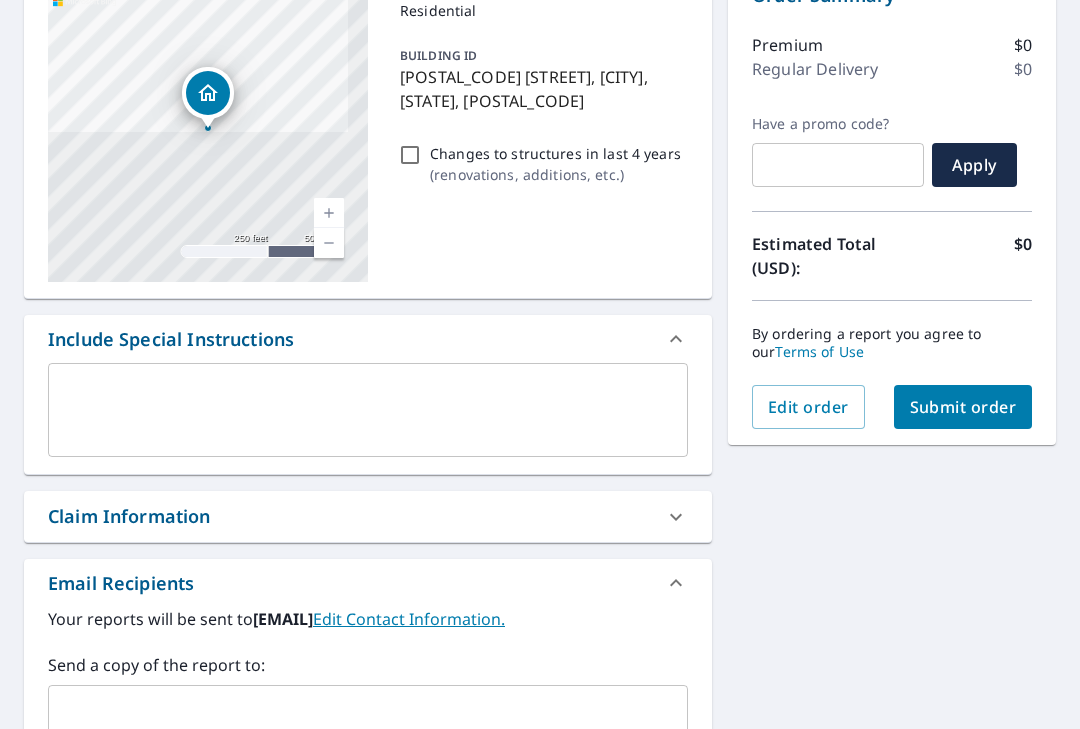 click at bounding box center [353, 713] 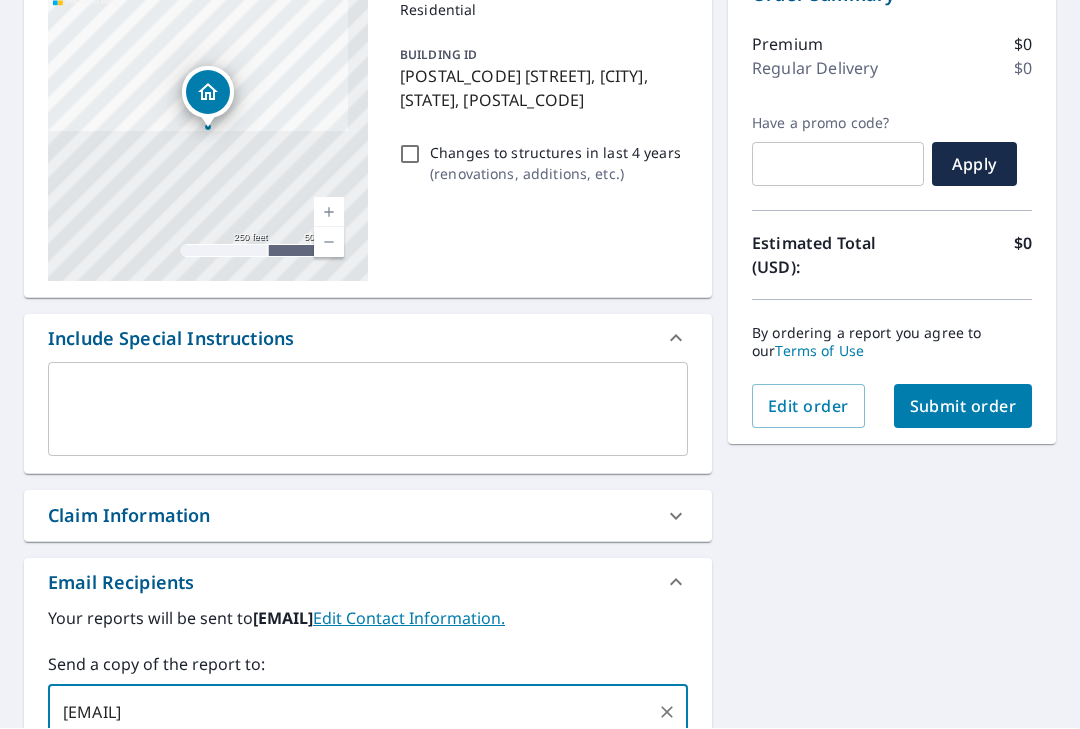 type on "[EMAIL]" 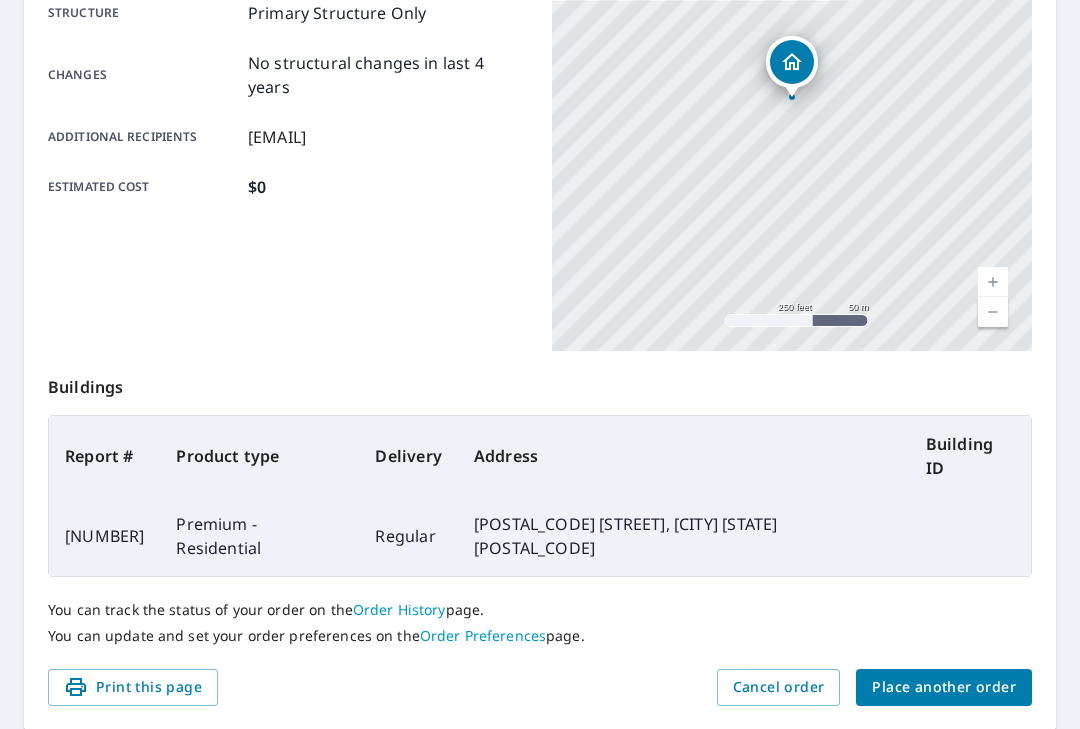 scroll, scrollTop: 426, scrollLeft: 0, axis: vertical 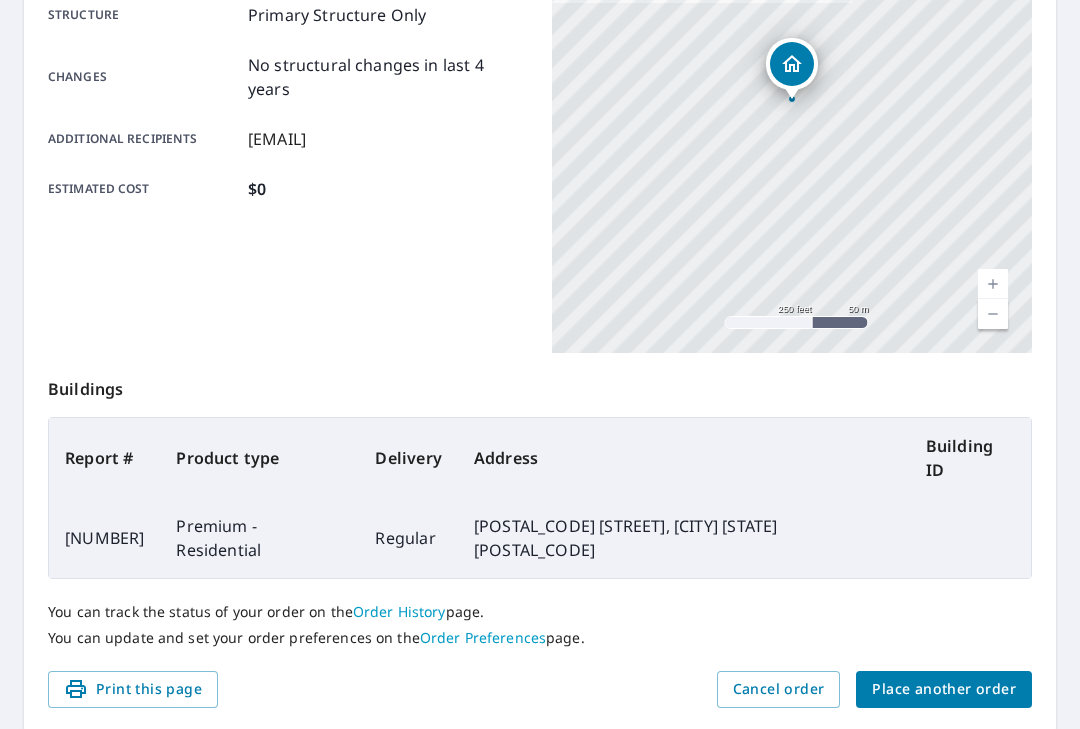 click on "Place another order" at bounding box center [944, 689] 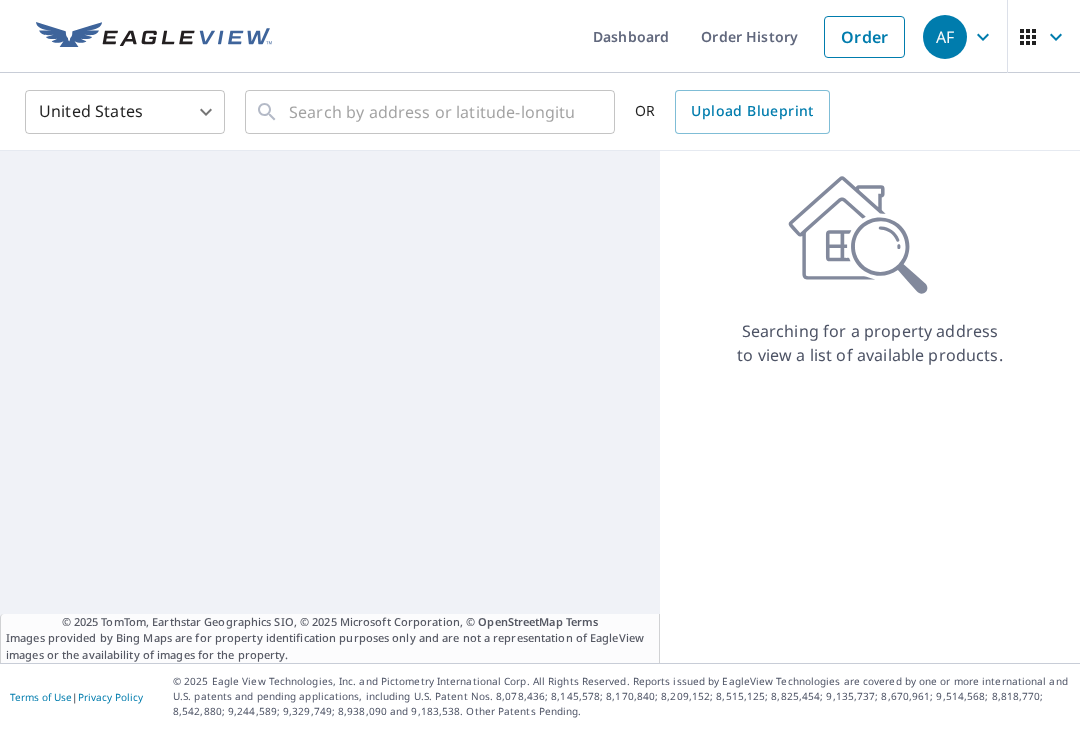 scroll, scrollTop: 0, scrollLeft: 0, axis: both 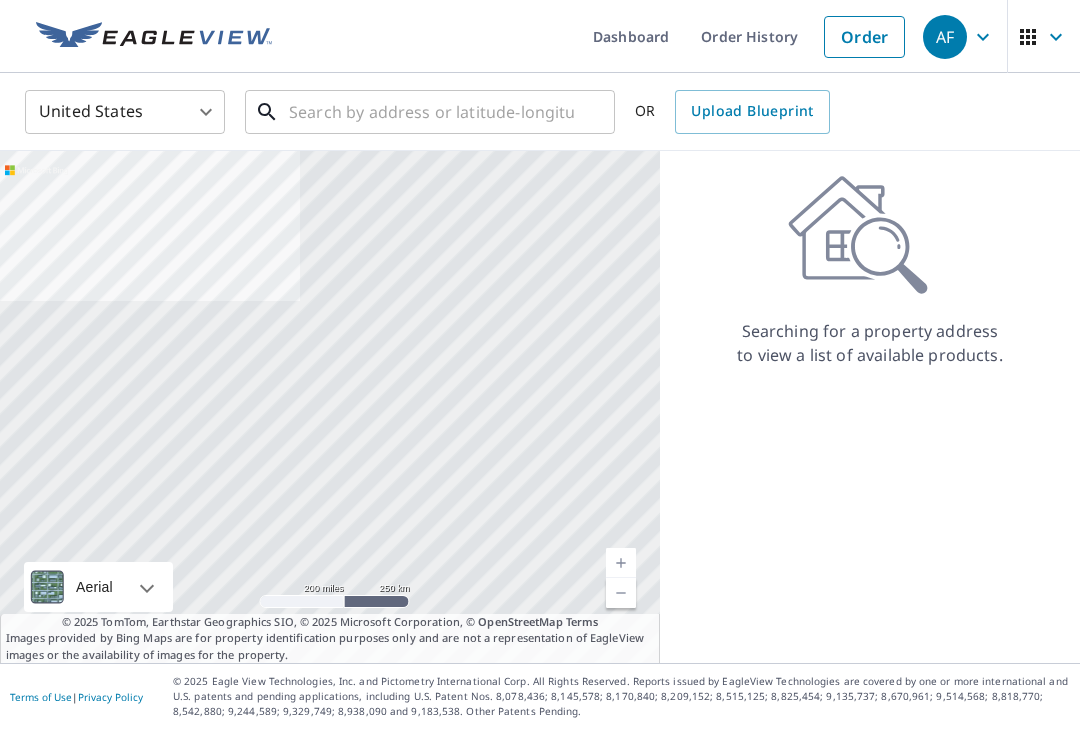 click at bounding box center (431, 112) 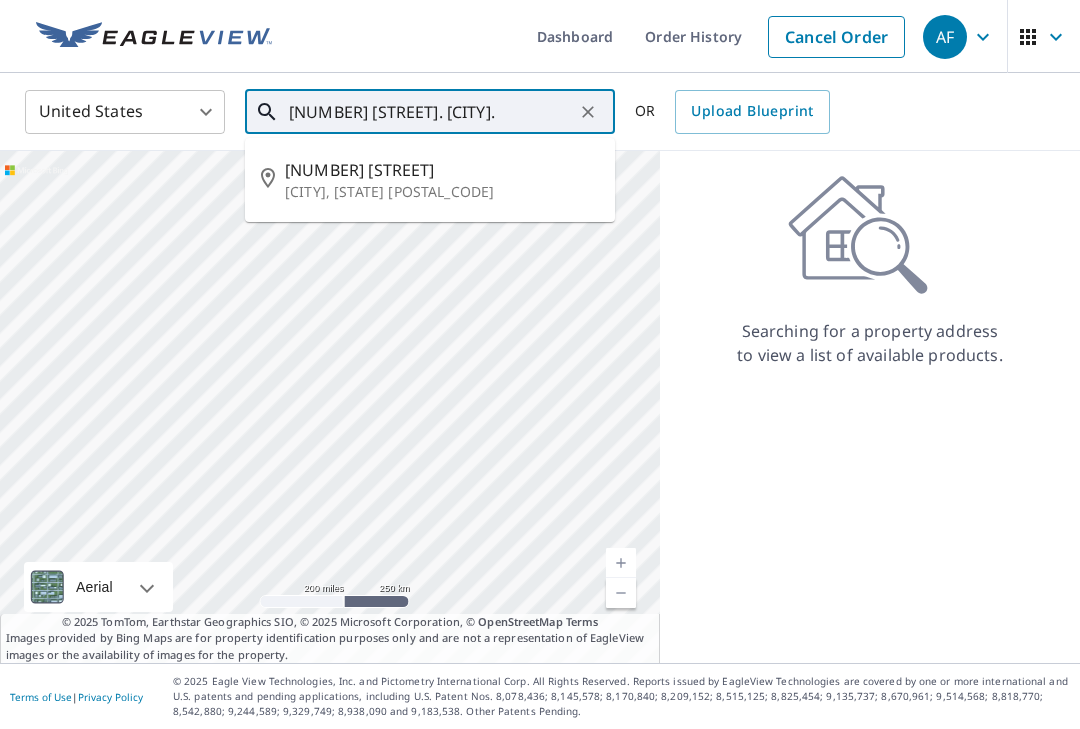 click on "[CITY], [STATE] [POSTAL_CODE]" at bounding box center [442, 192] 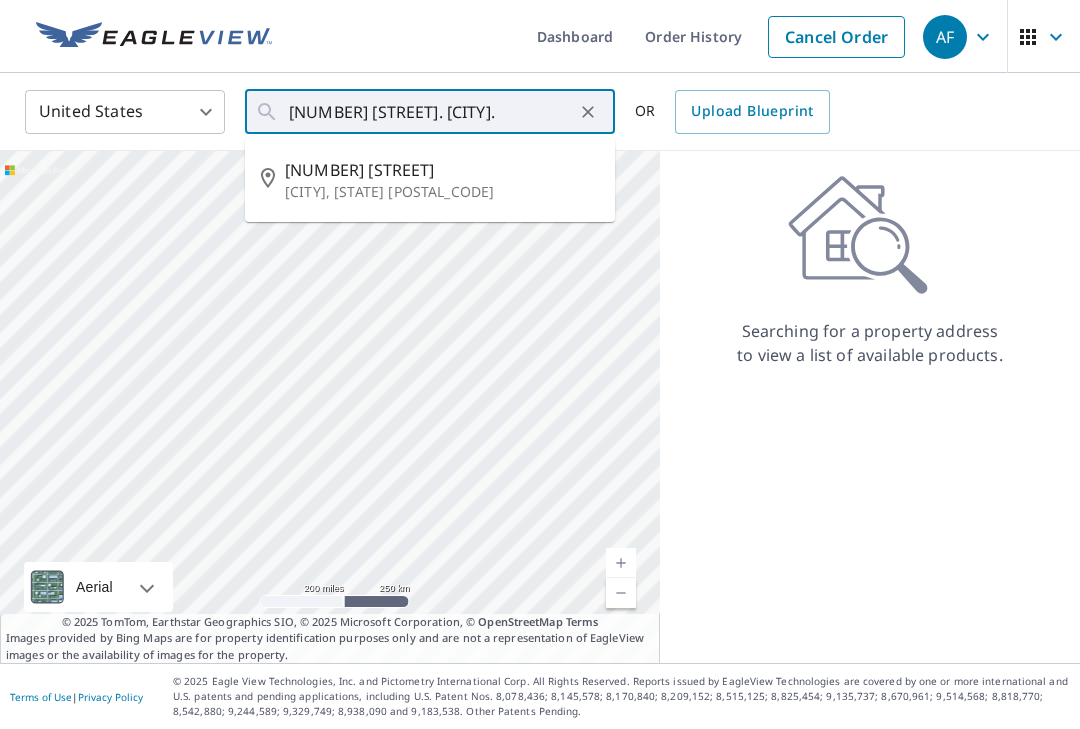 type on "[NUMBER] [STREET] [CITY], [STATE] [POSTAL_CODE]" 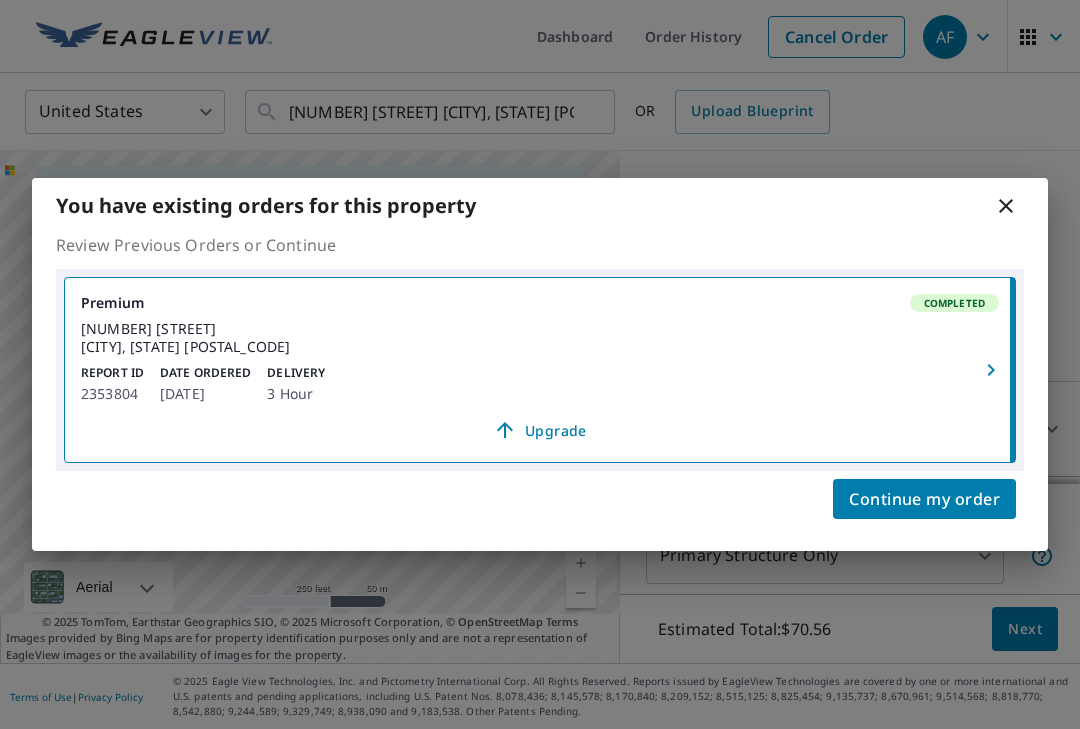 click on "Continue my order" at bounding box center (924, 499) 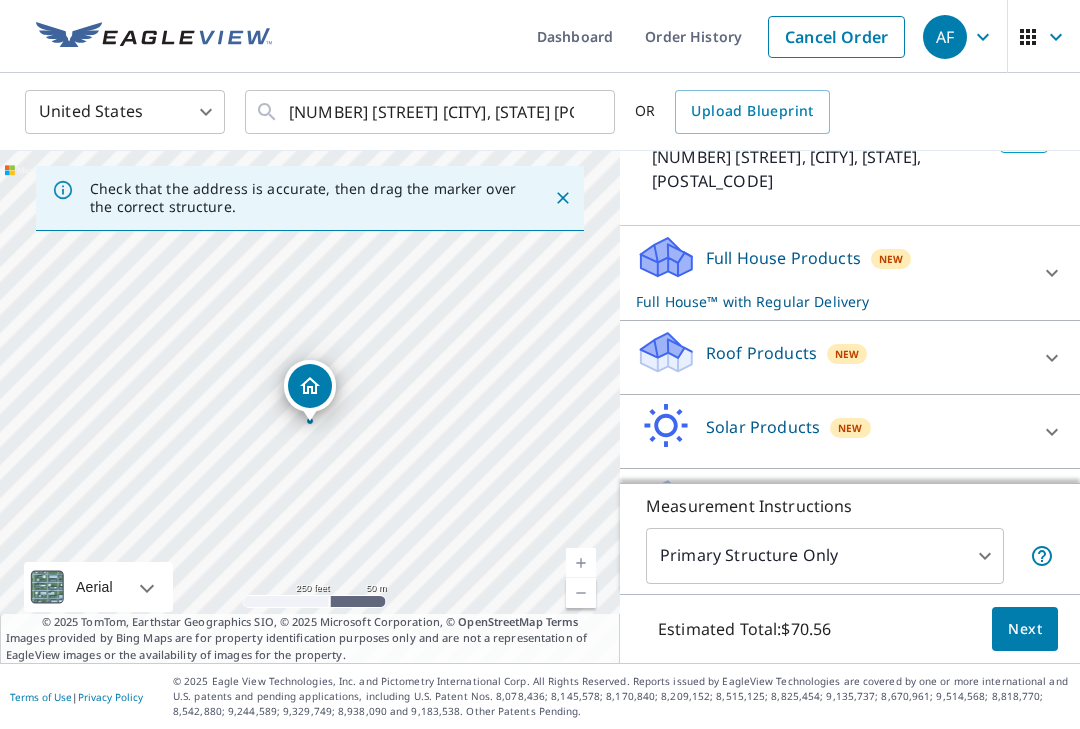 scroll, scrollTop: 156, scrollLeft: 0, axis: vertical 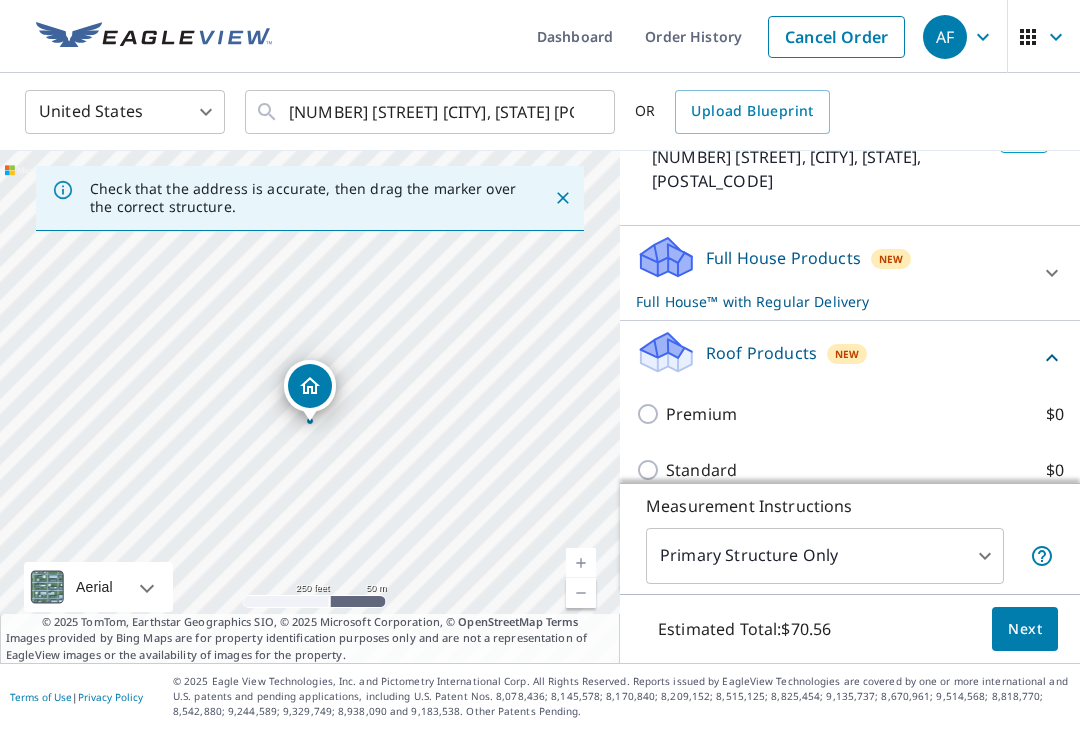 click on "Premium $0" at bounding box center (651, 414) 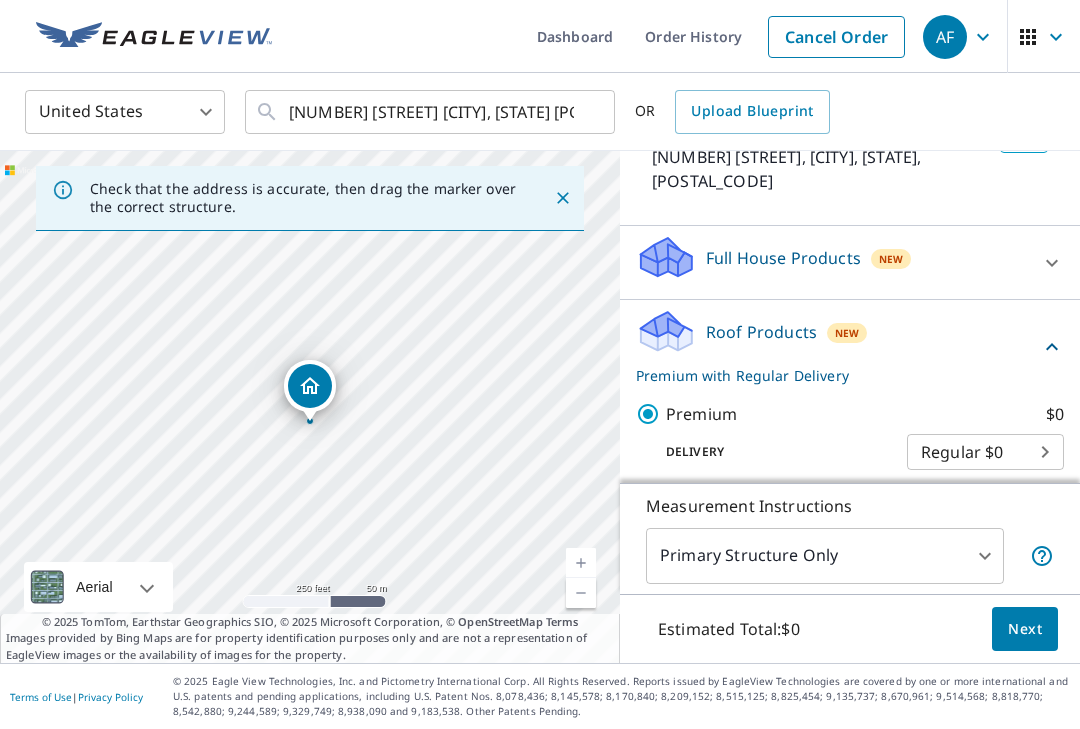 click on "Next" at bounding box center [1025, 629] 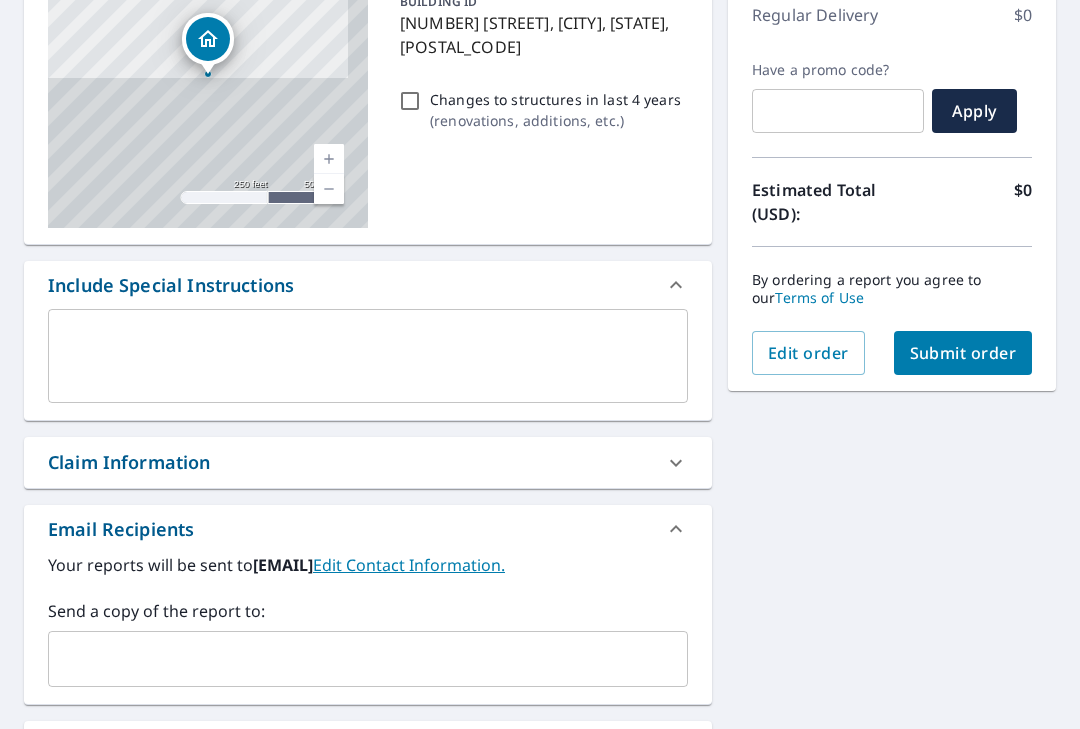 scroll, scrollTop: 279, scrollLeft: 0, axis: vertical 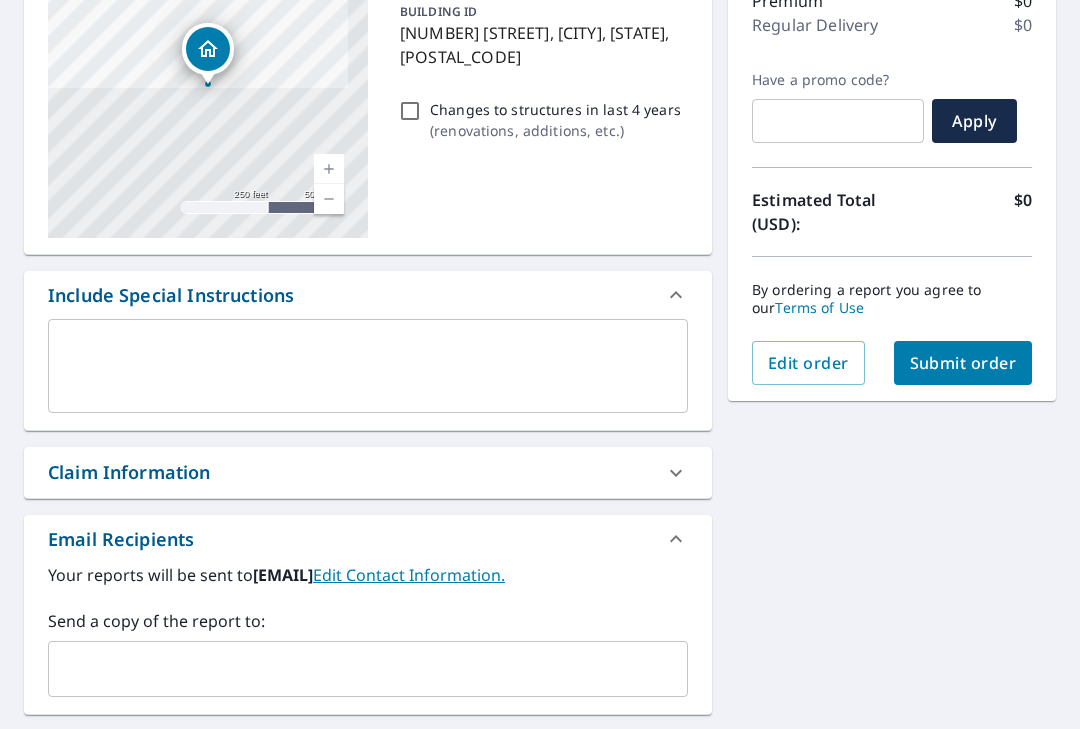 click at bounding box center (353, 669) 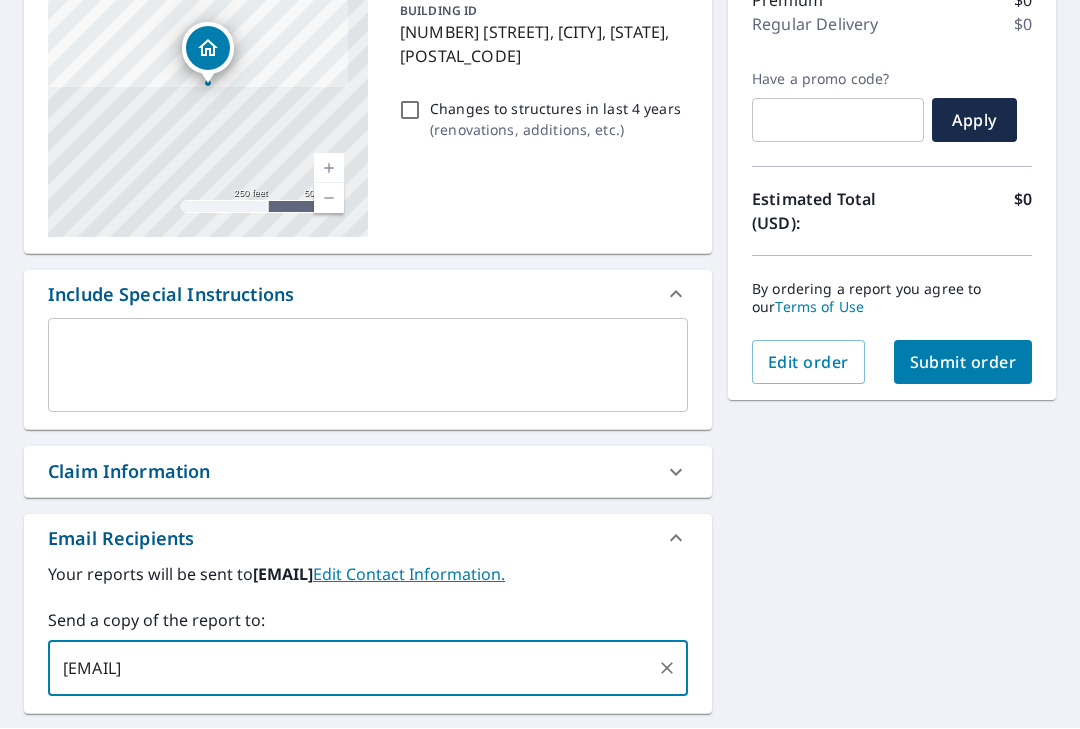 type on "[EMAIL]" 